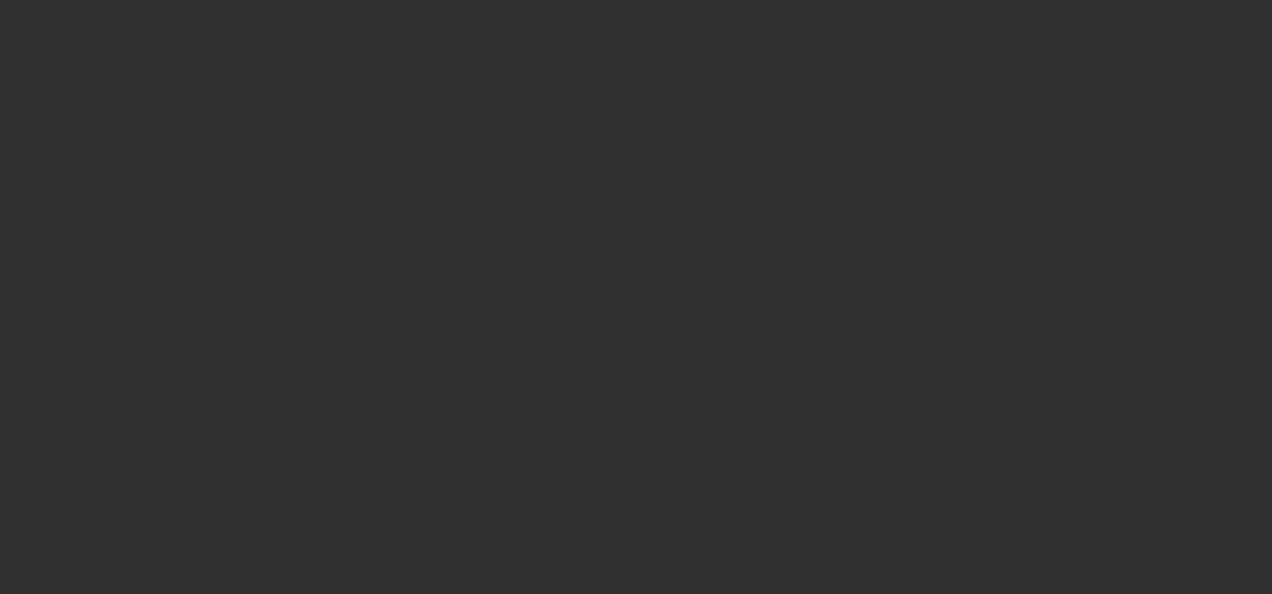 scroll, scrollTop: 0, scrollLeft: 0, axis: both 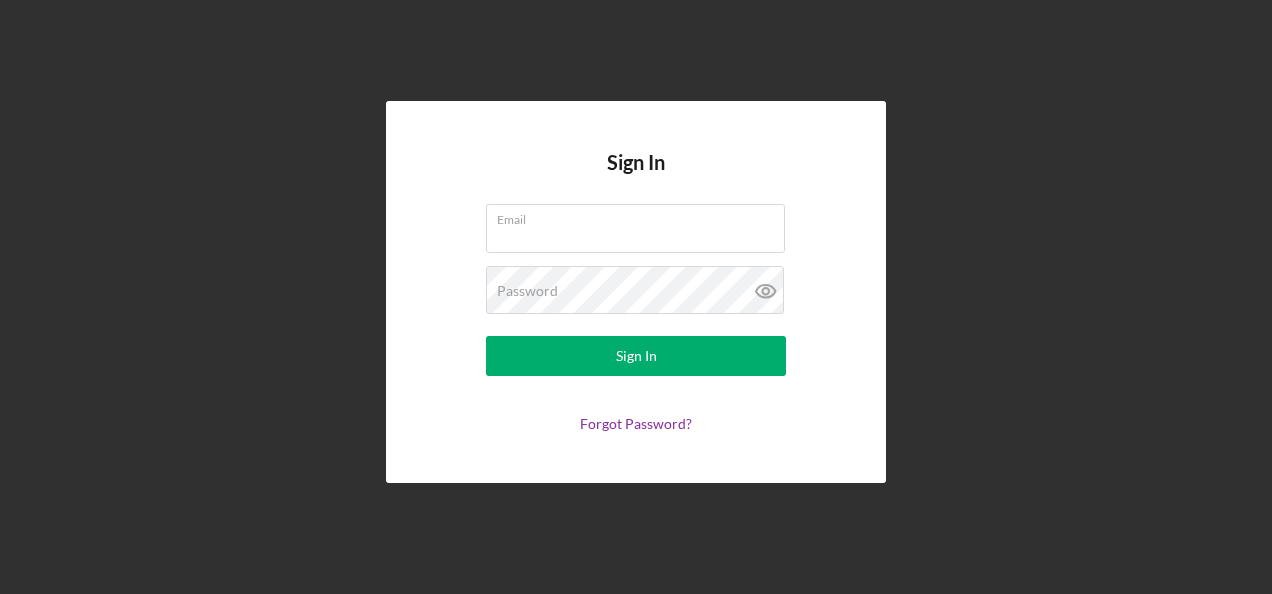 click on "Sign In Email Password Sign In Forgot Password?" at bounding box center (636, 292) 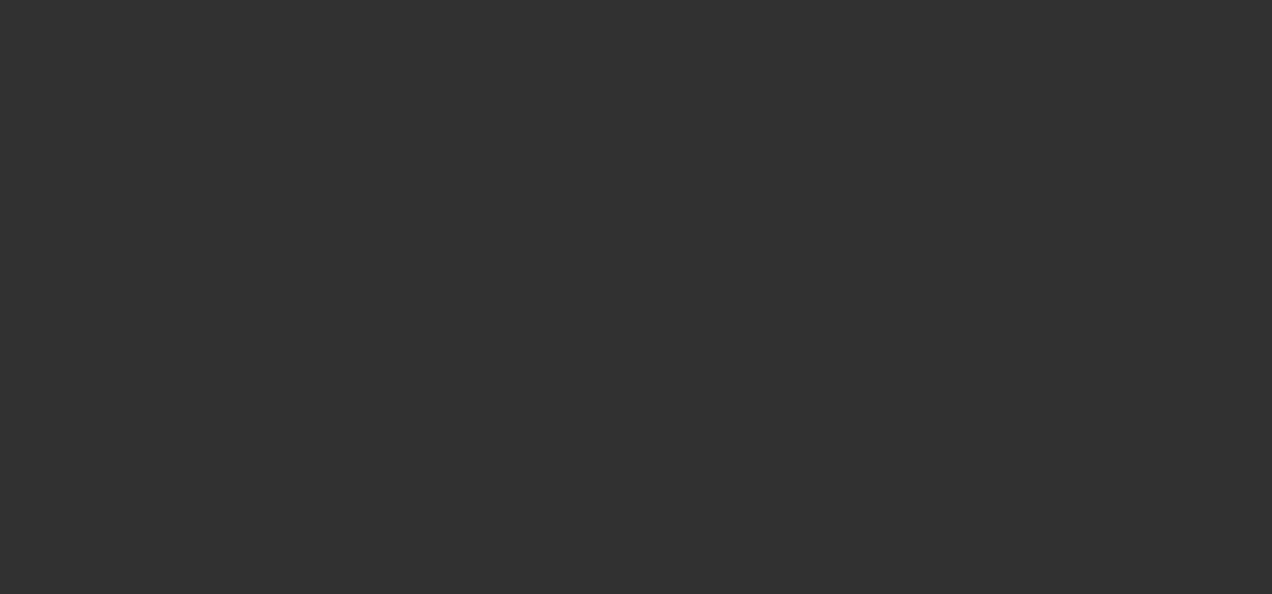scroll, scrollTop: 0, scrollLeft: 0, axis: both 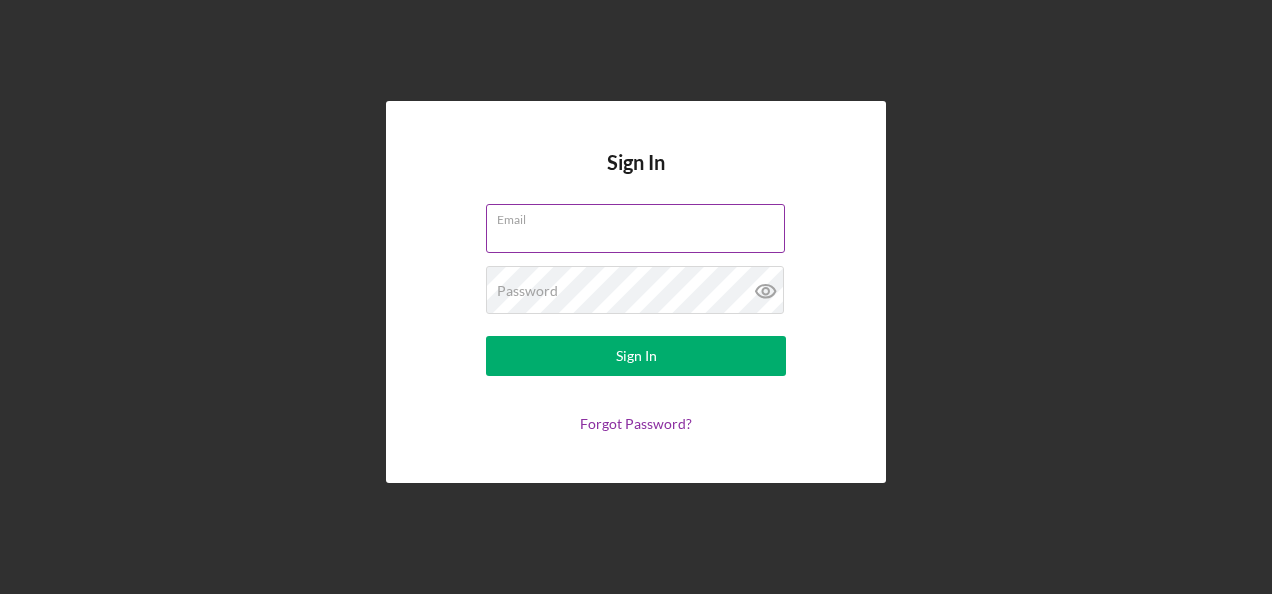 click on "Email" at bounding box center [636, 229] 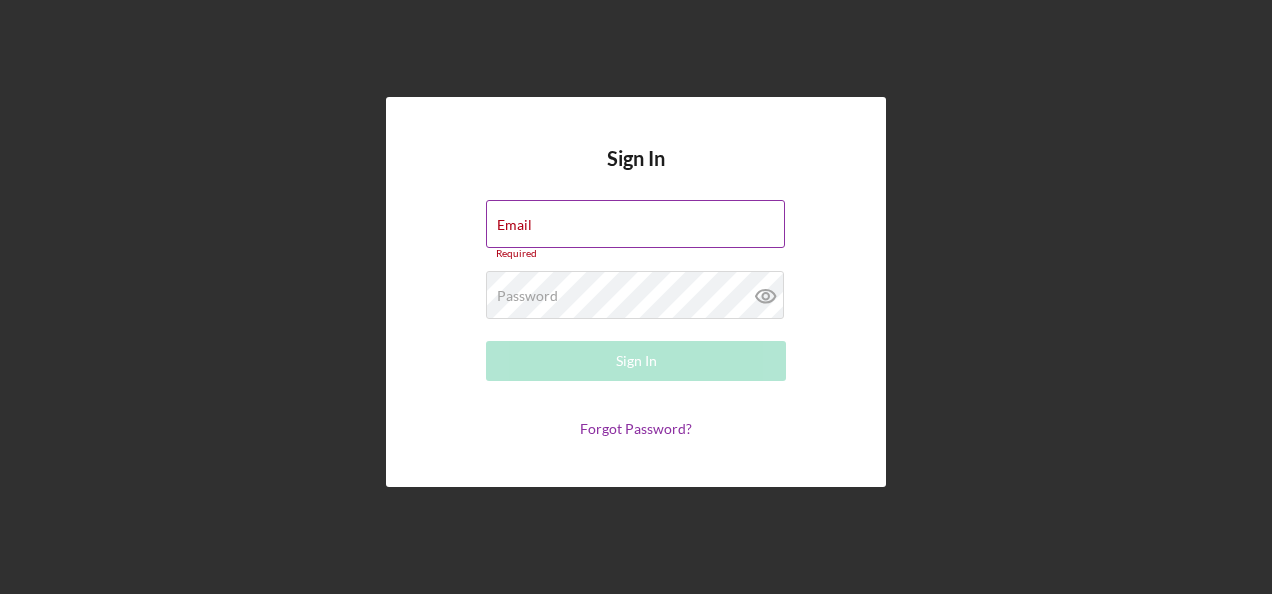 click on "Email" at bounding box center (635, 224) 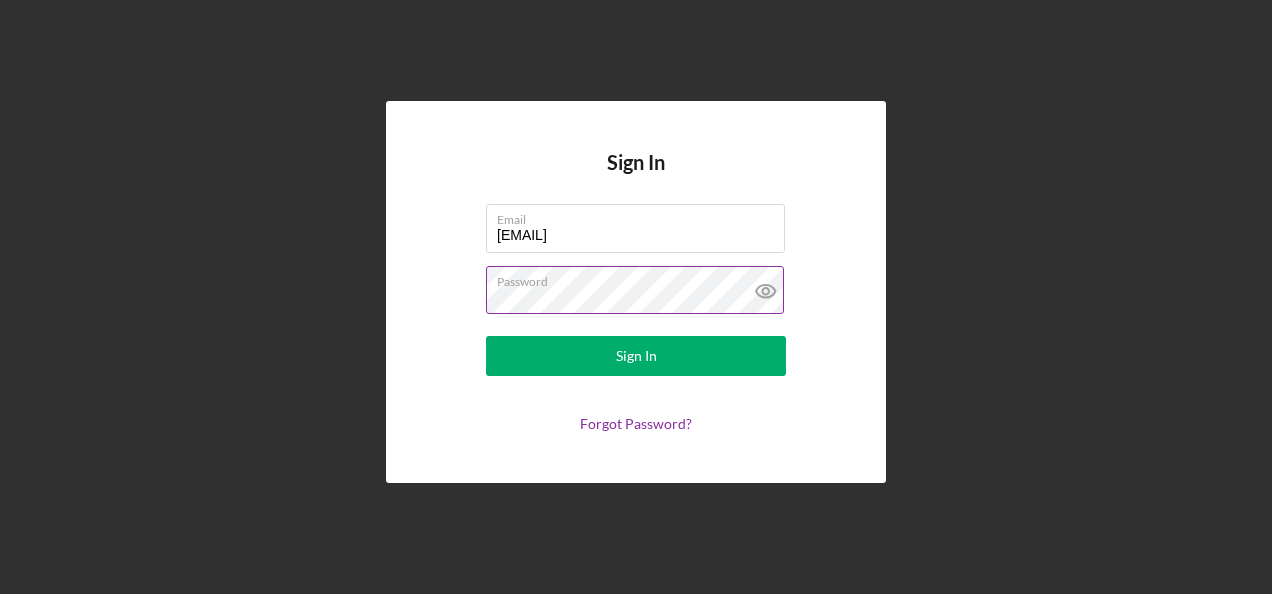 click 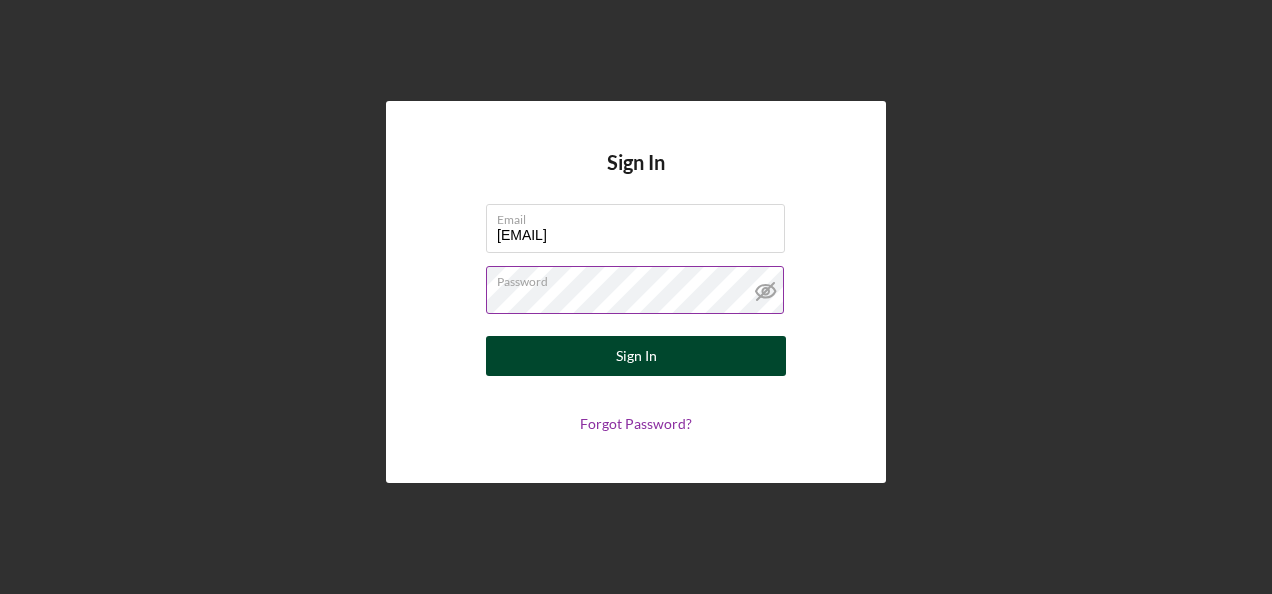 click on "Sign In" at bounding box center (636, 356) 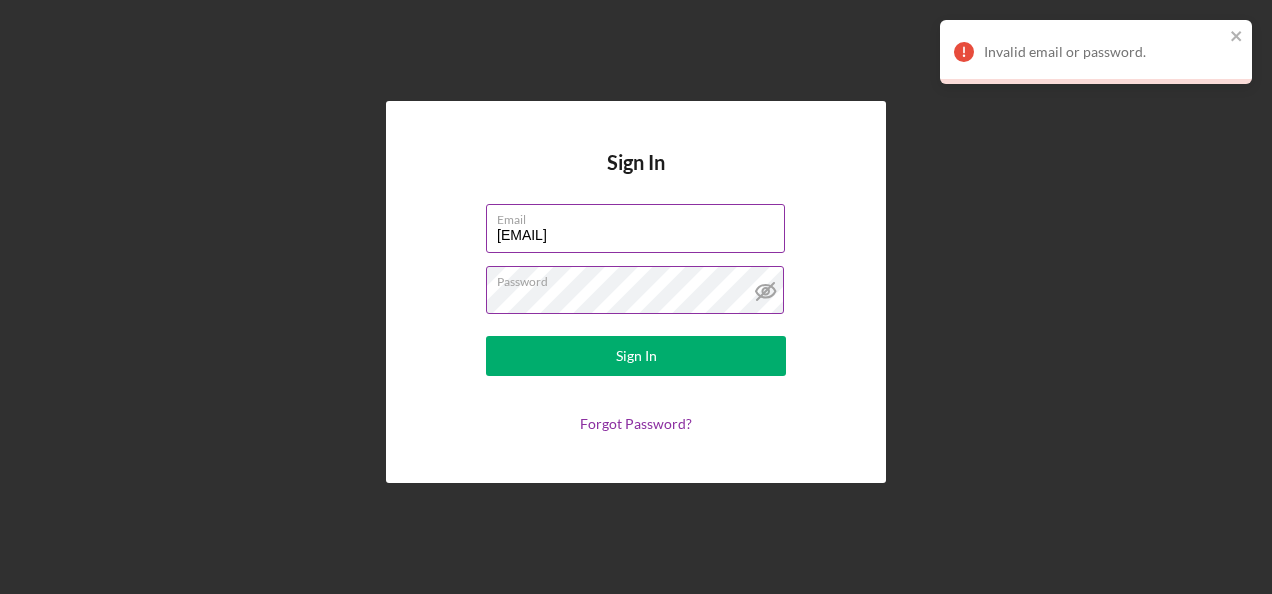 click on "[EMAIL]" at bounding box center (635, 228) 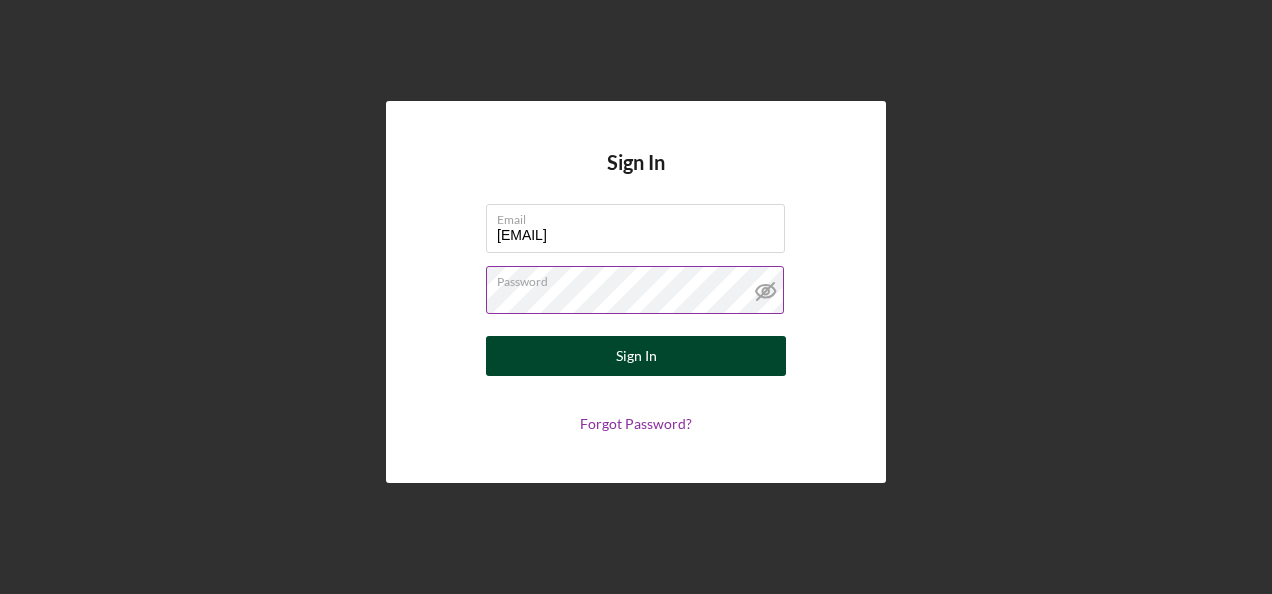 click on "Sign In" at bounding box center (636, 356) 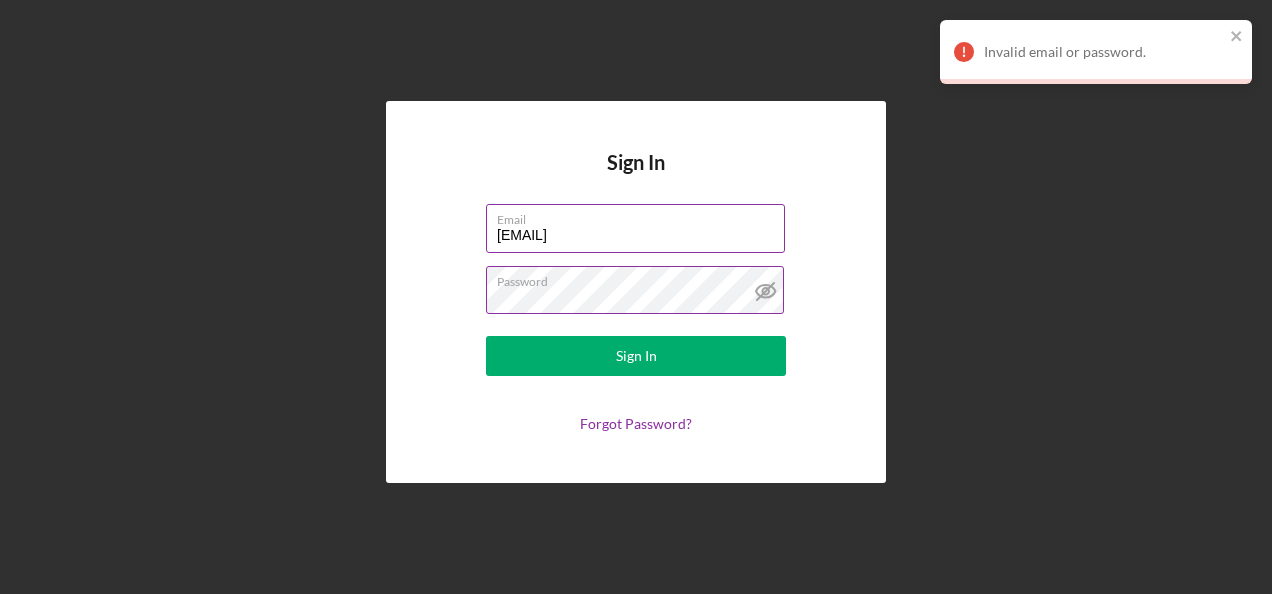 click on "[EMAIL]" at bounding box center [635, 228] 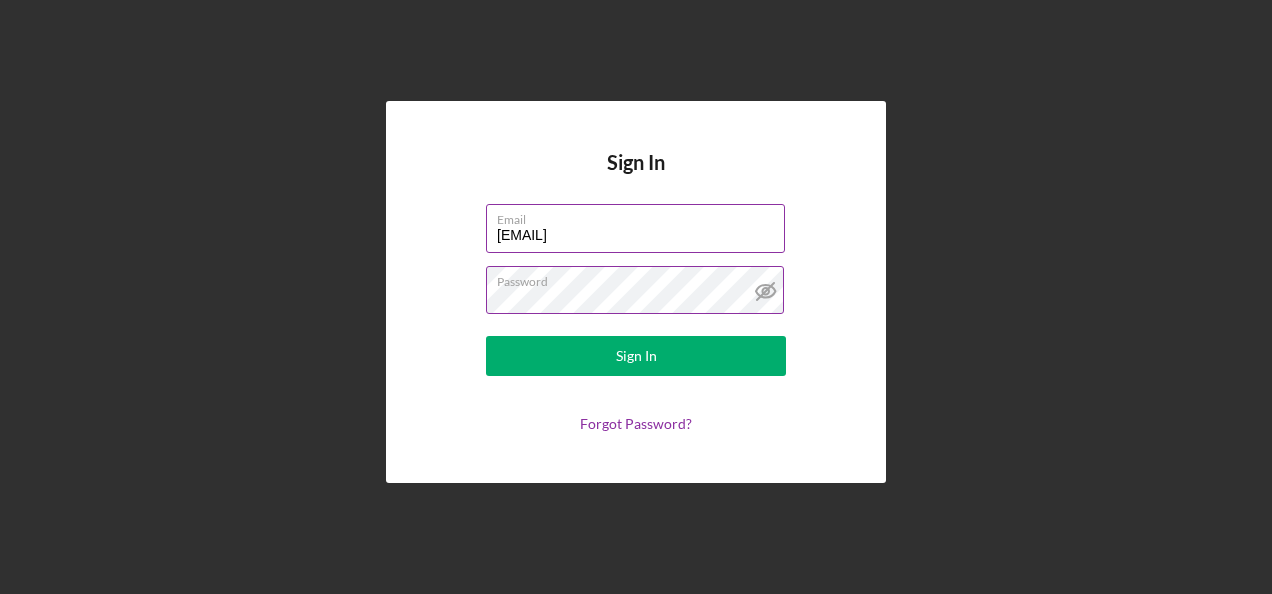 type on "[EMAIL]" 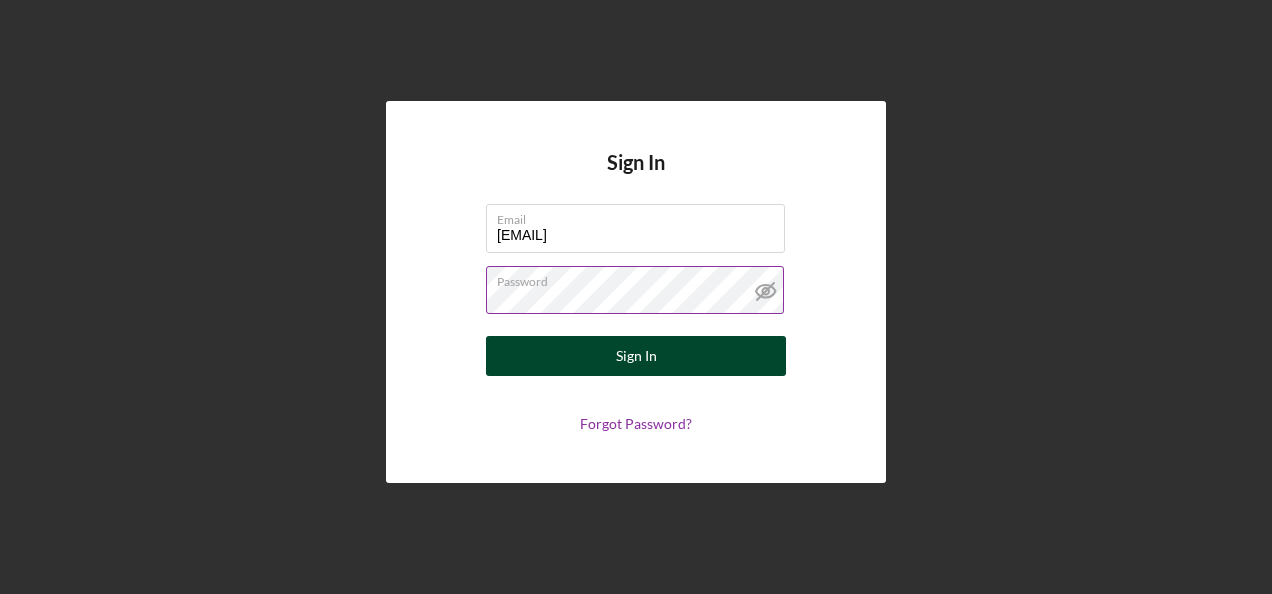 click on "Sign In" at bounding box center (636, 356) 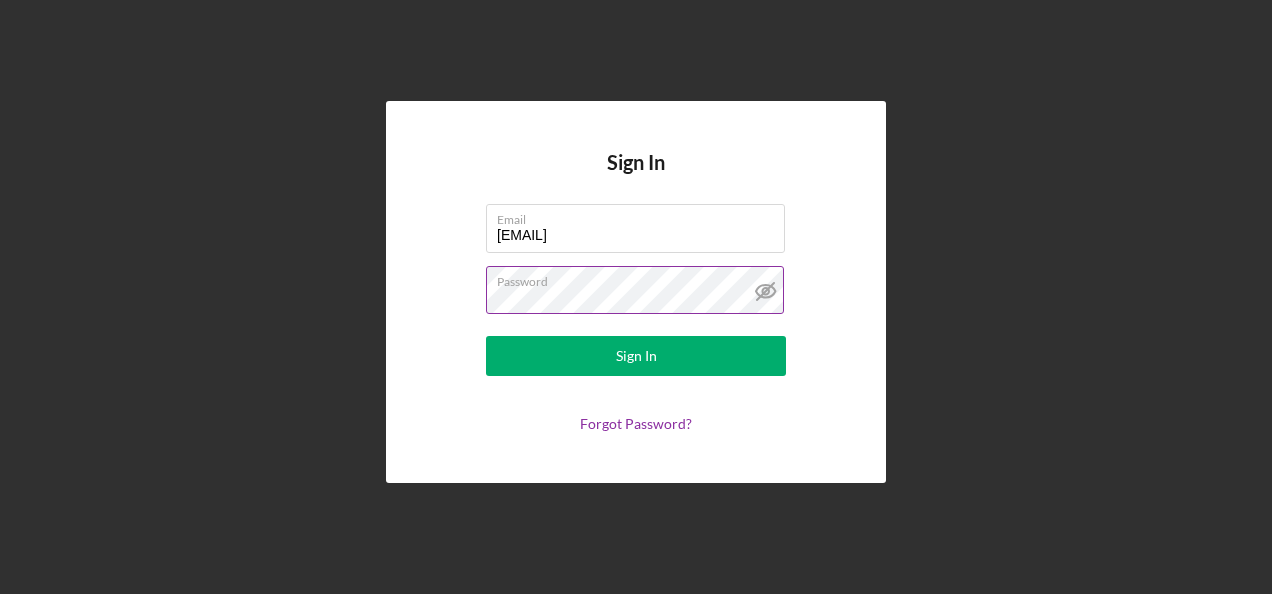 click on "Sign In" at bounding box center (636, 356) 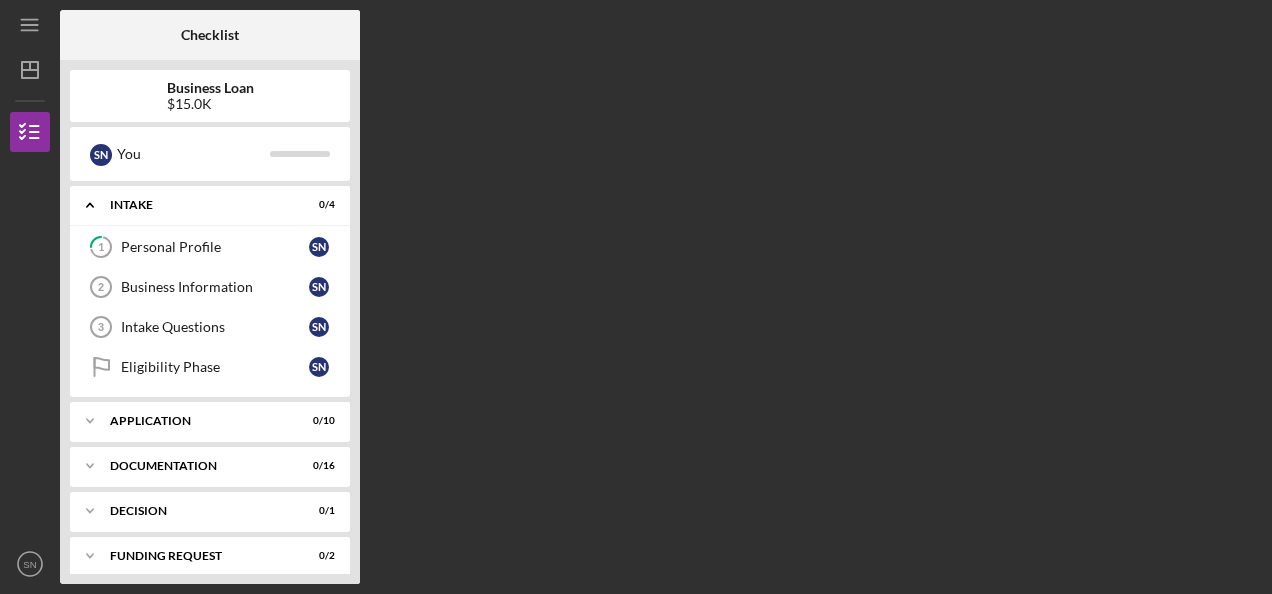 drag, startPoint x: 313, startPoint y: 250, endPoint x: 943, endPoint y: 174, distance: 634.56757 